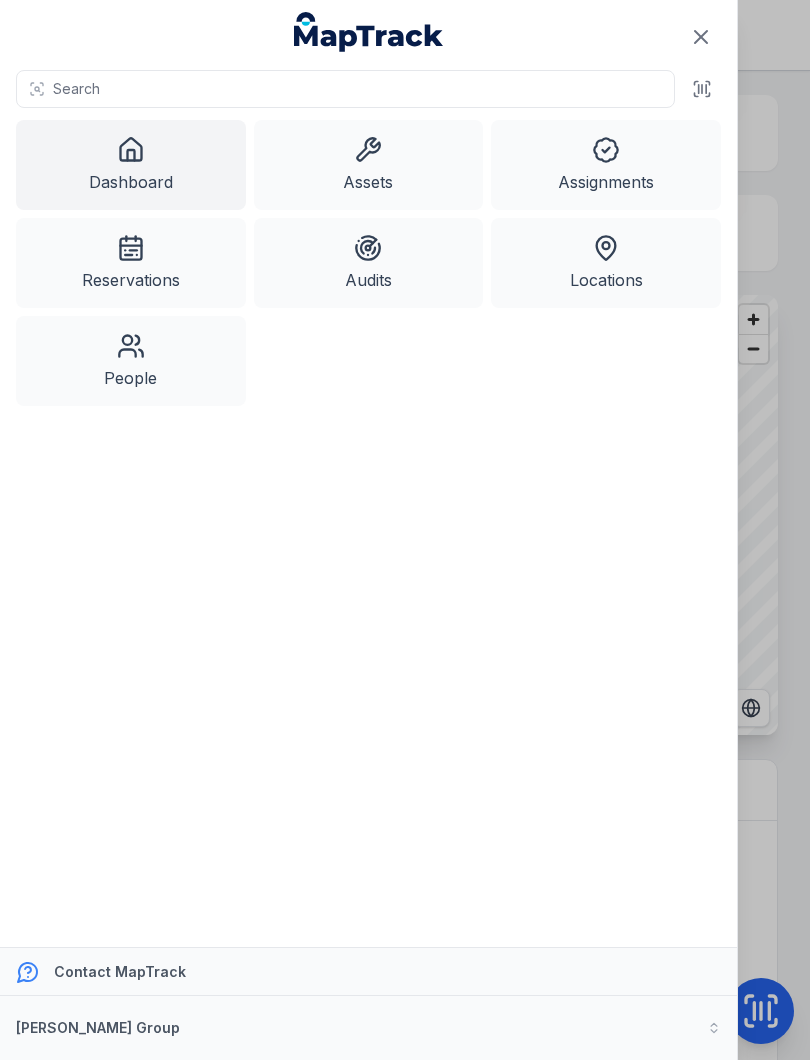 scroll, scrollTop: 0, scrollLeft: 0, axis: both 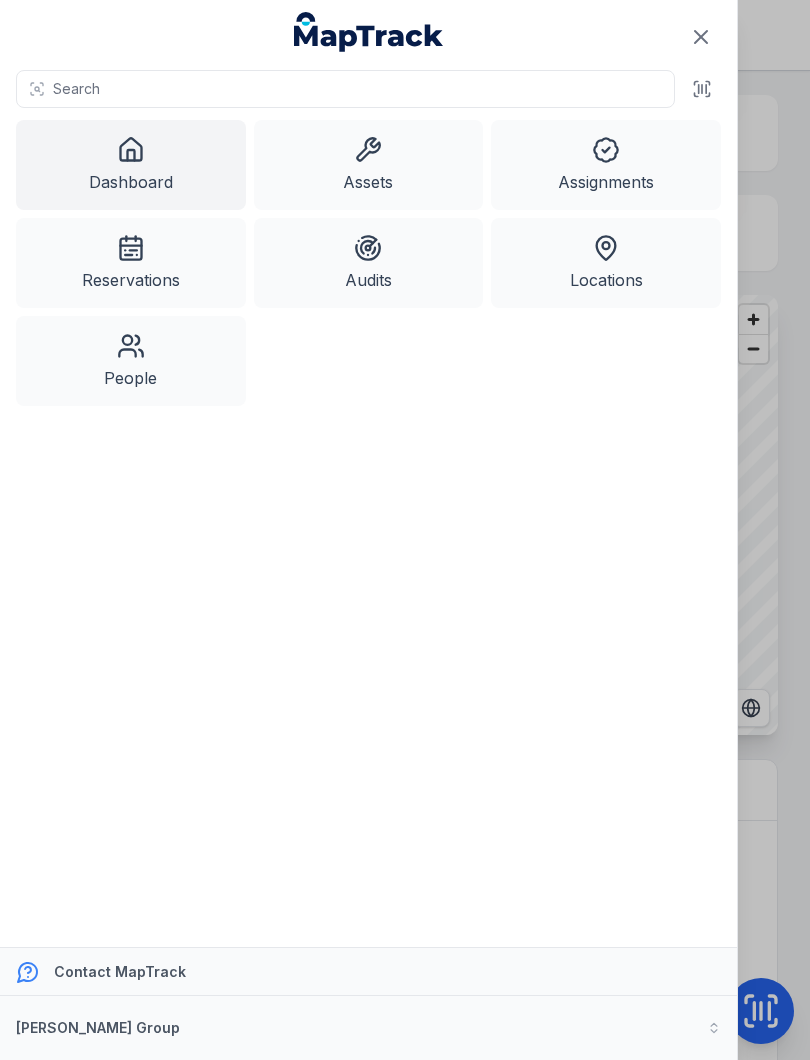 click on "Assets" at bounding box center (369, 165) 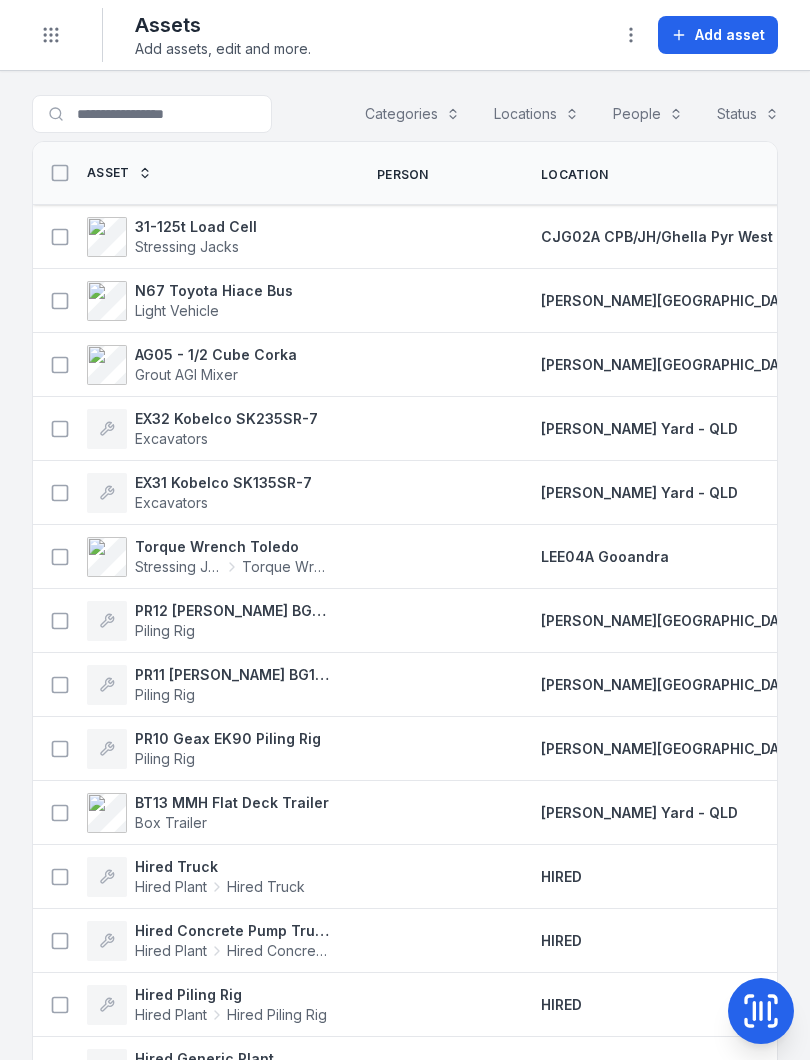 scroll, scrollTop: 0, scrollLeft: 0, axis: both 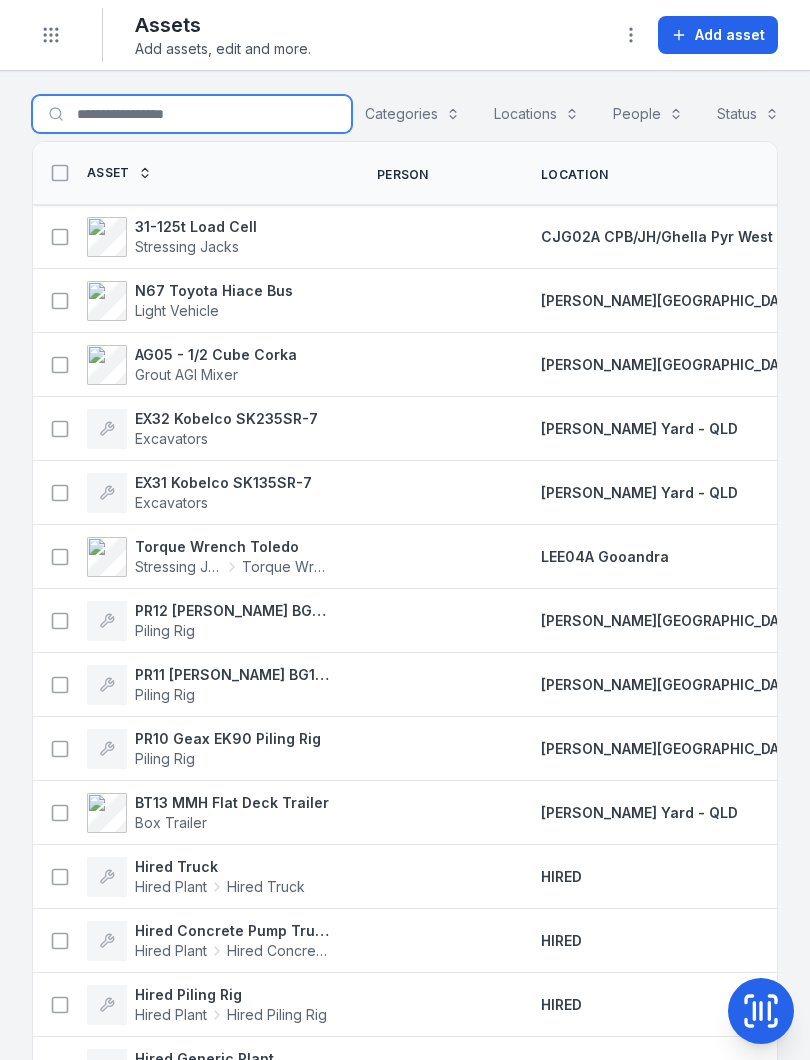 click on "Search for  assets" at bounding box center [192, 114] 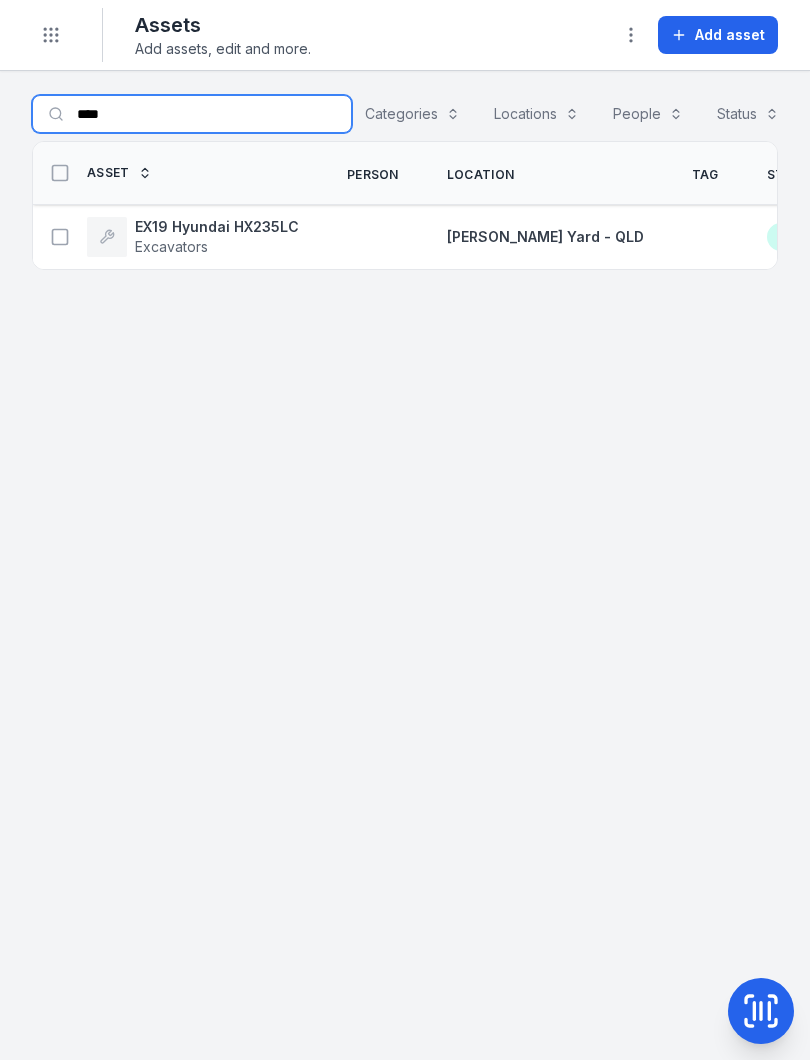 type on "****" 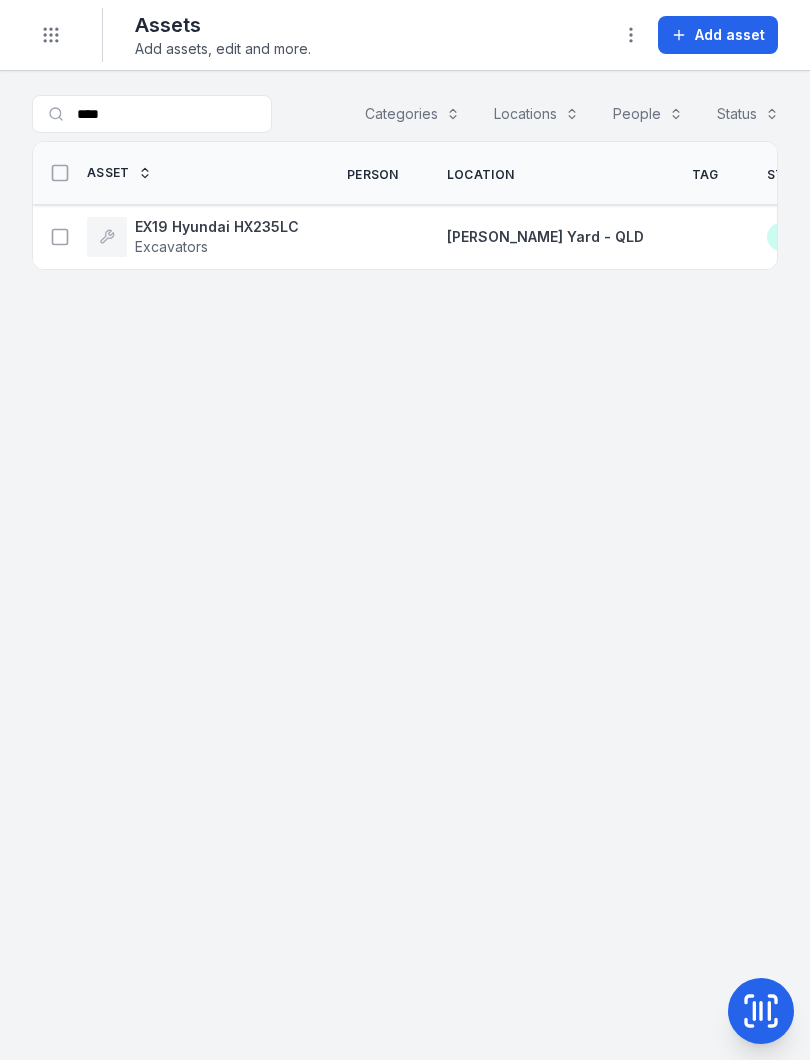 click on "EX19 Hyundai HX235LC" at bounding box center [217, 227] 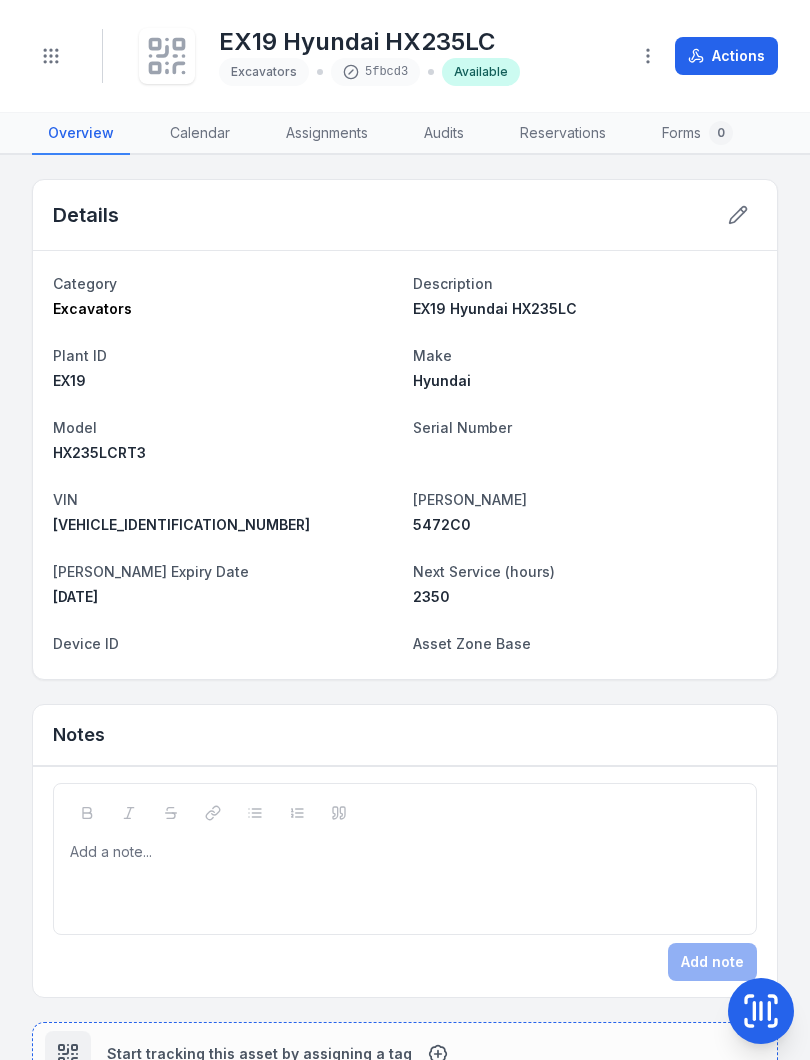 click on "Forms 0" at bounding box center [697, 134] 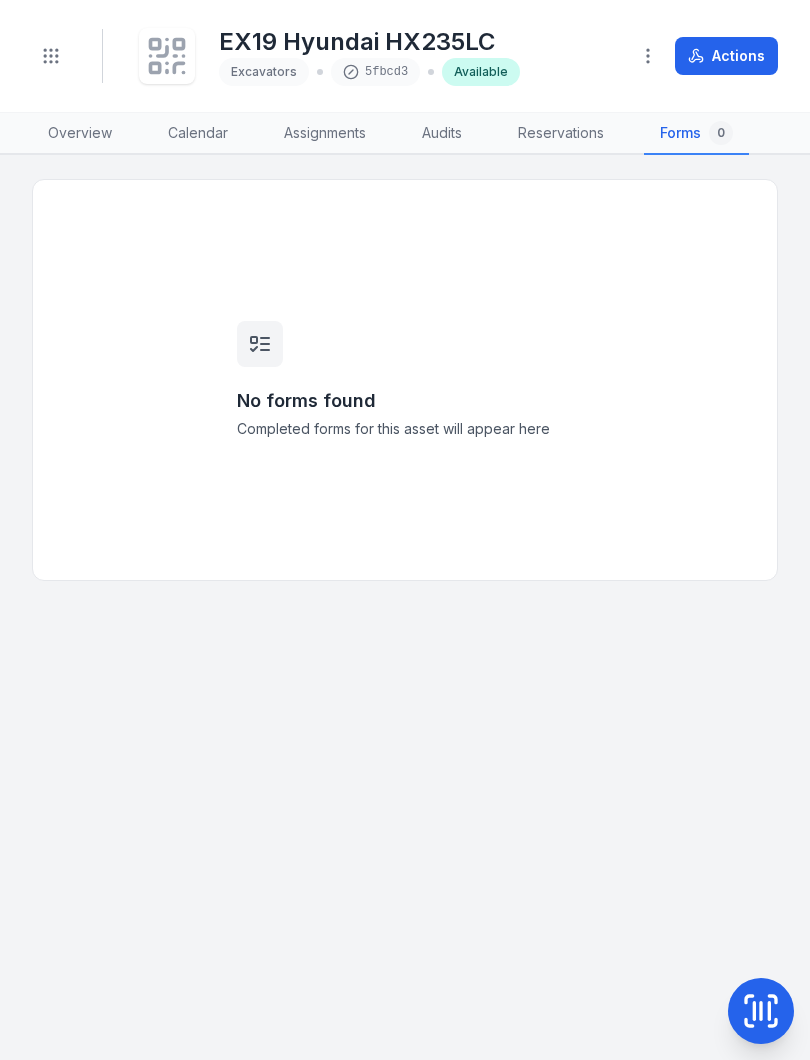 click on "Overview" at bounding box center (80, 134) 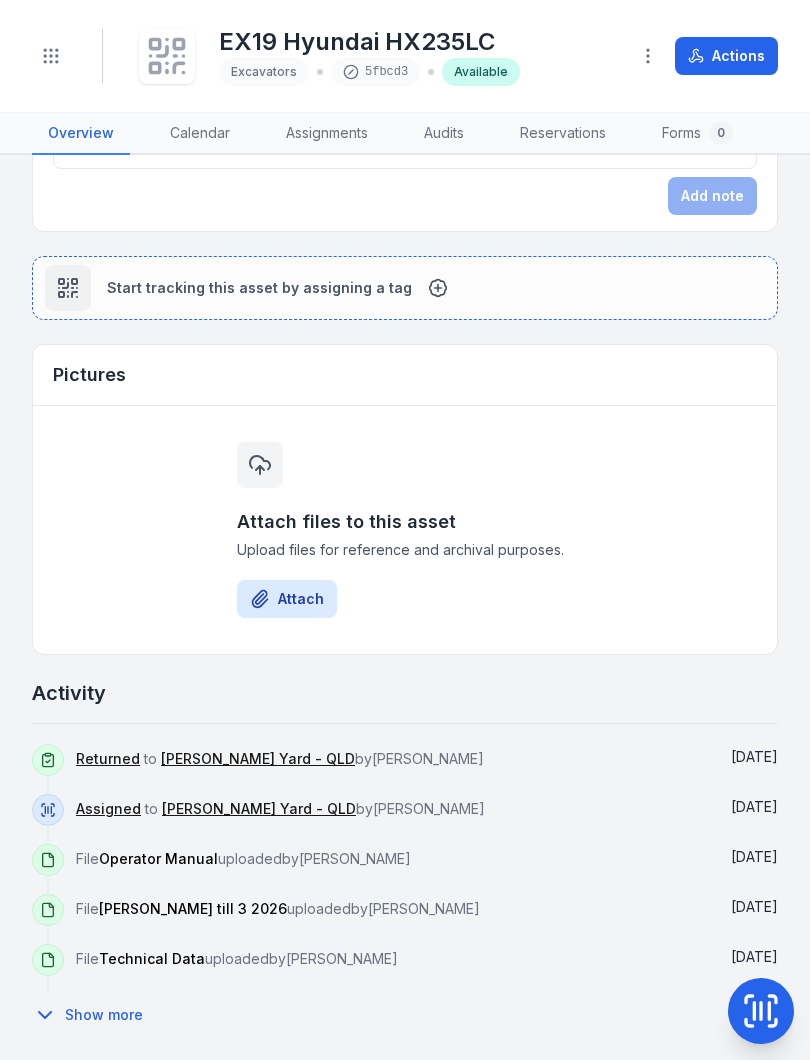scroll, scrollTop: 766, scrollLeft: 0, axis: vertical 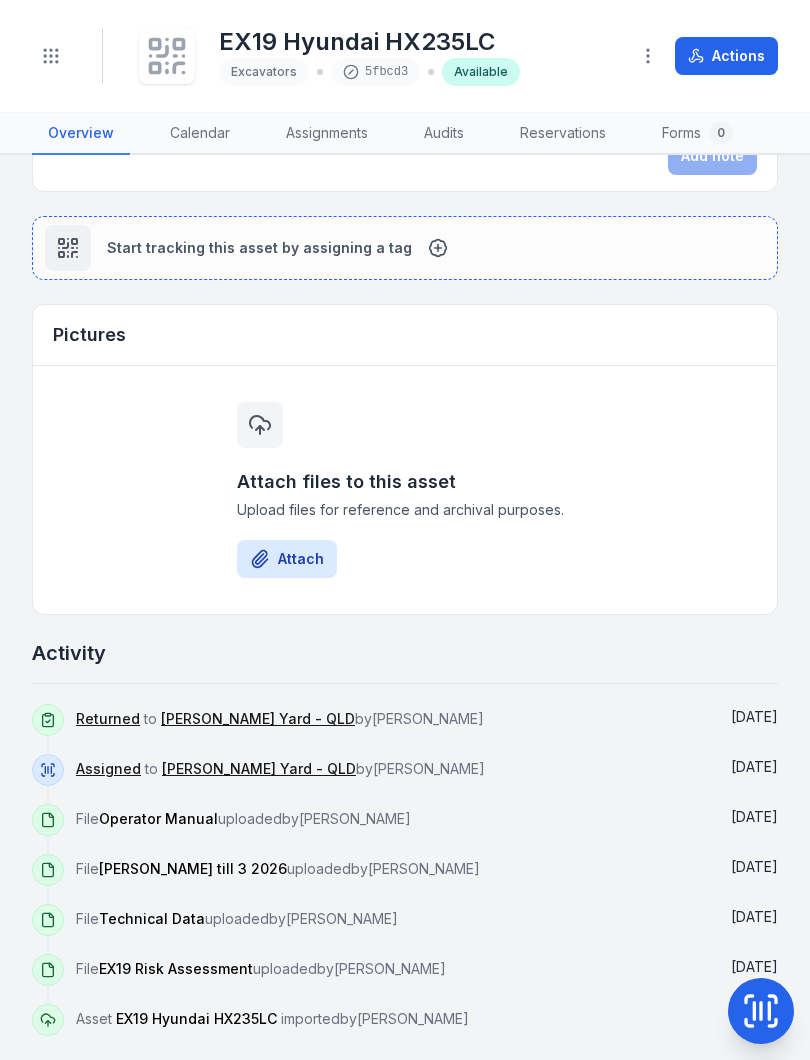 click on "EX19 Risk Assessment" at bounding box center (176, 968) 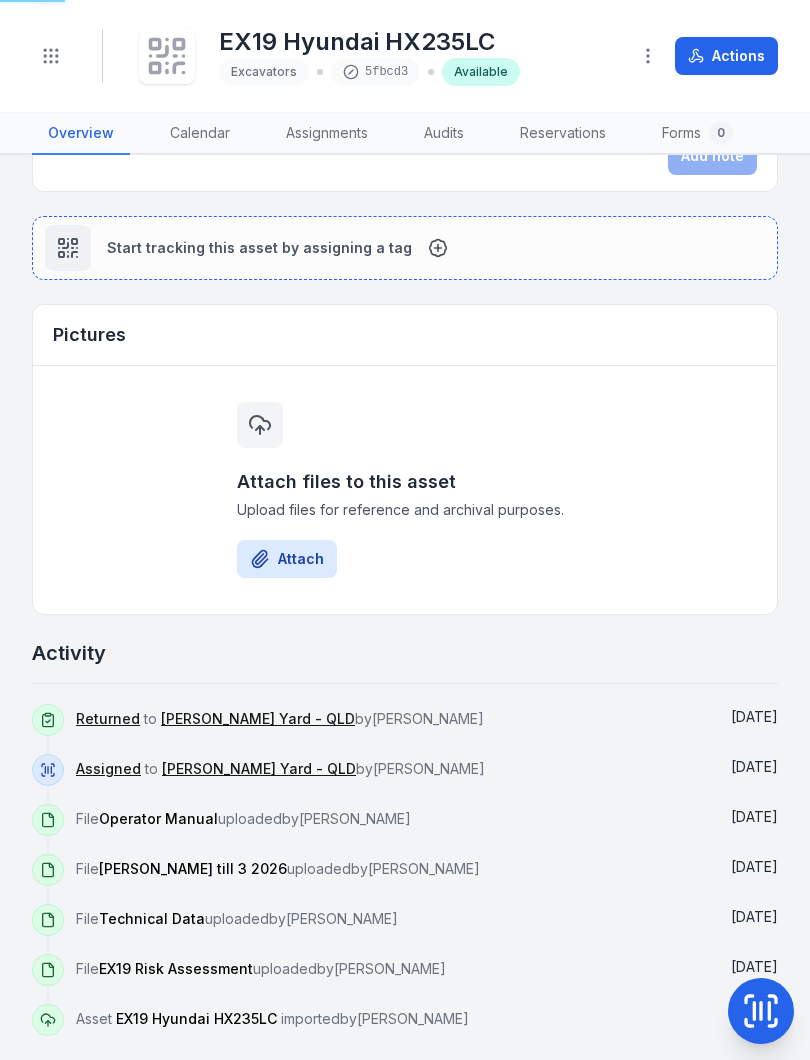 scroll, scrollTop: 0, scrollLeft: 0, axis: both 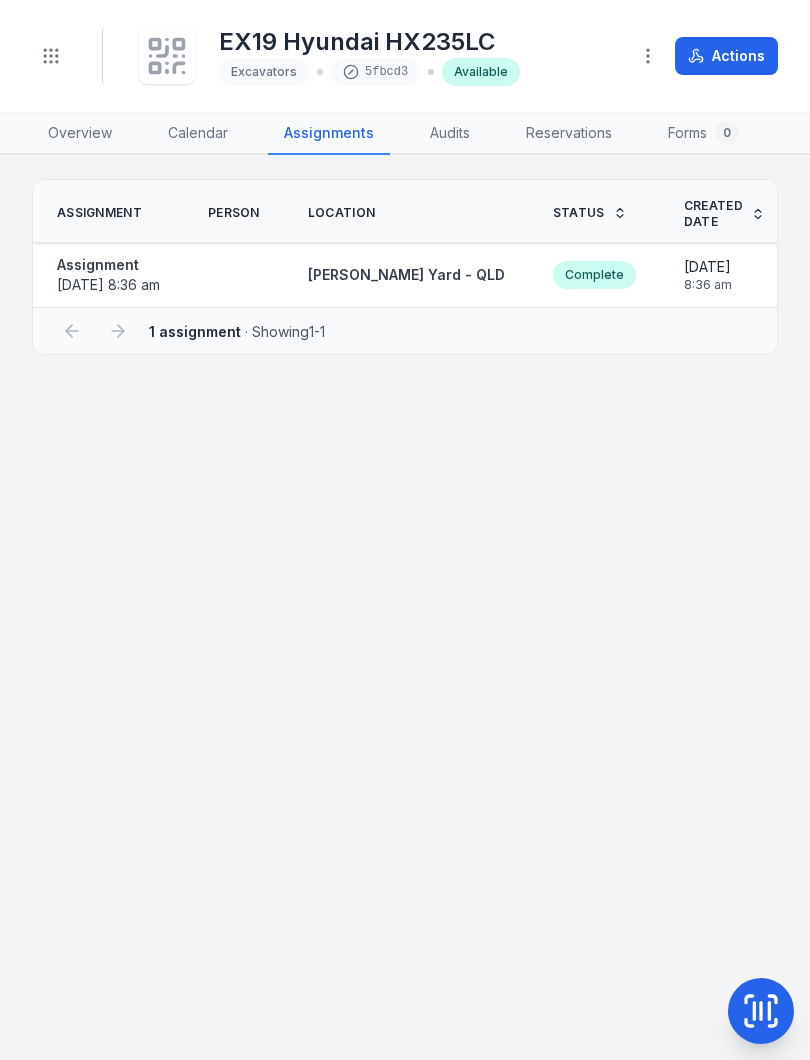 click on "Audits" at bounding box center [450, 134] 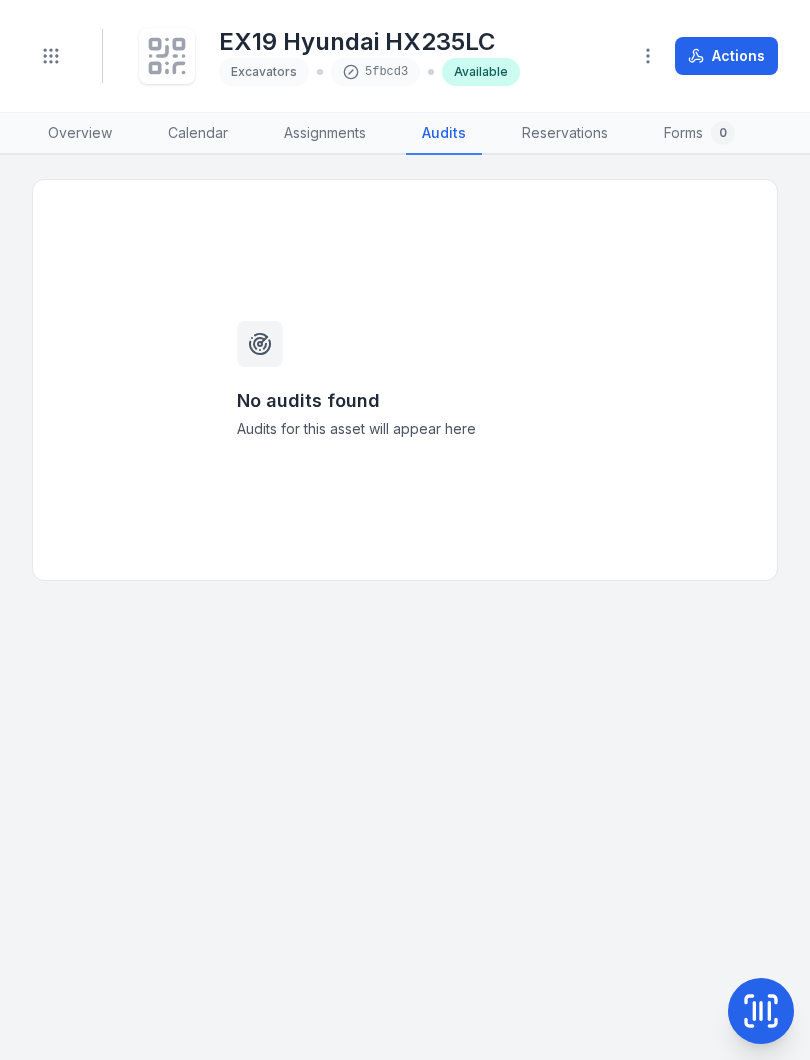 click on "Reservations" at bounding box center [565, 134] 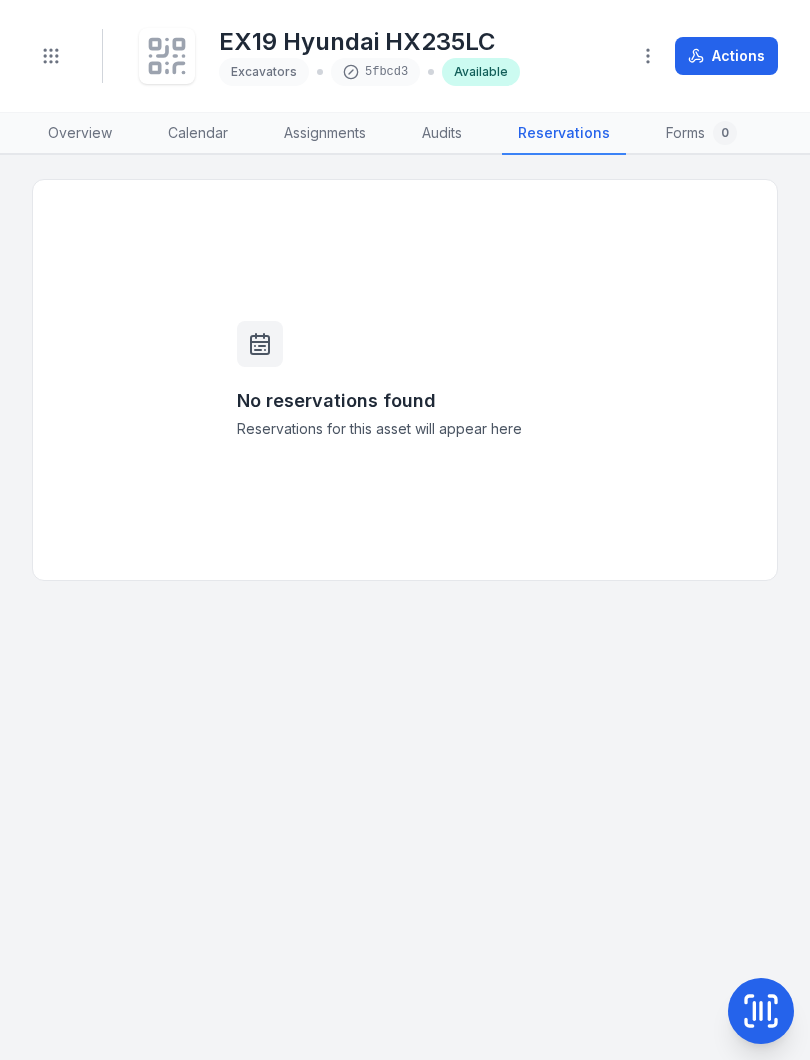 click on "Forms 0" at bounding box center (701, 134) 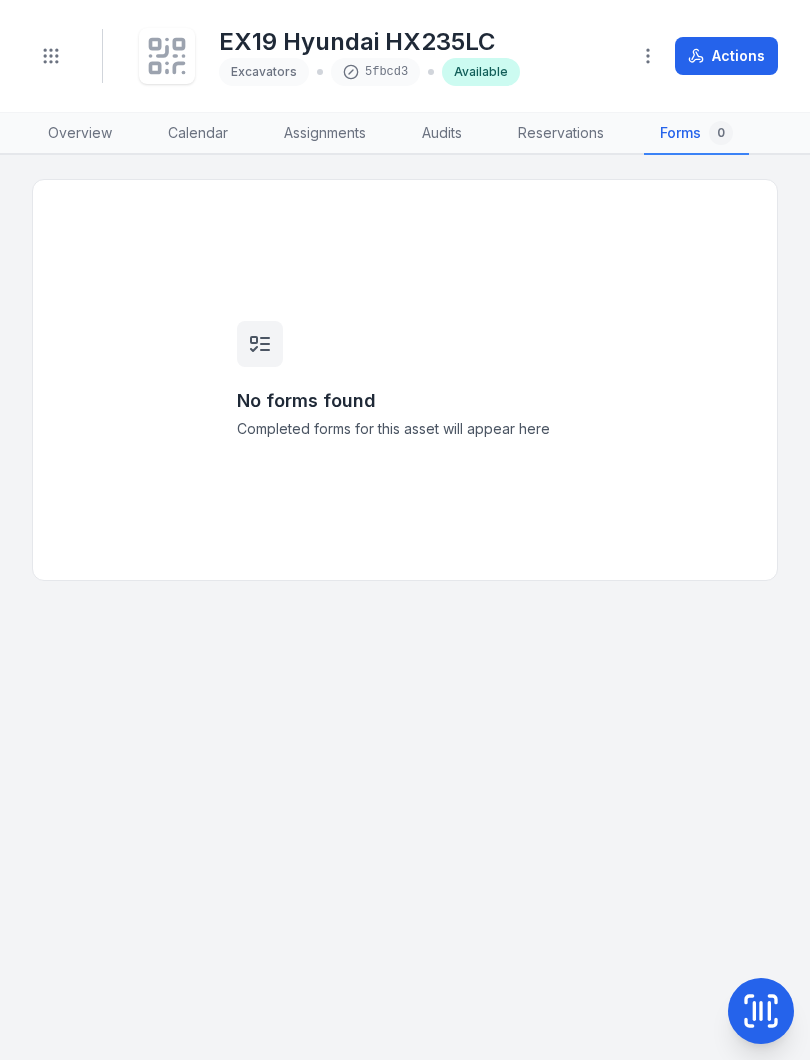 click on "Actions" at bounding box center [726, 56] 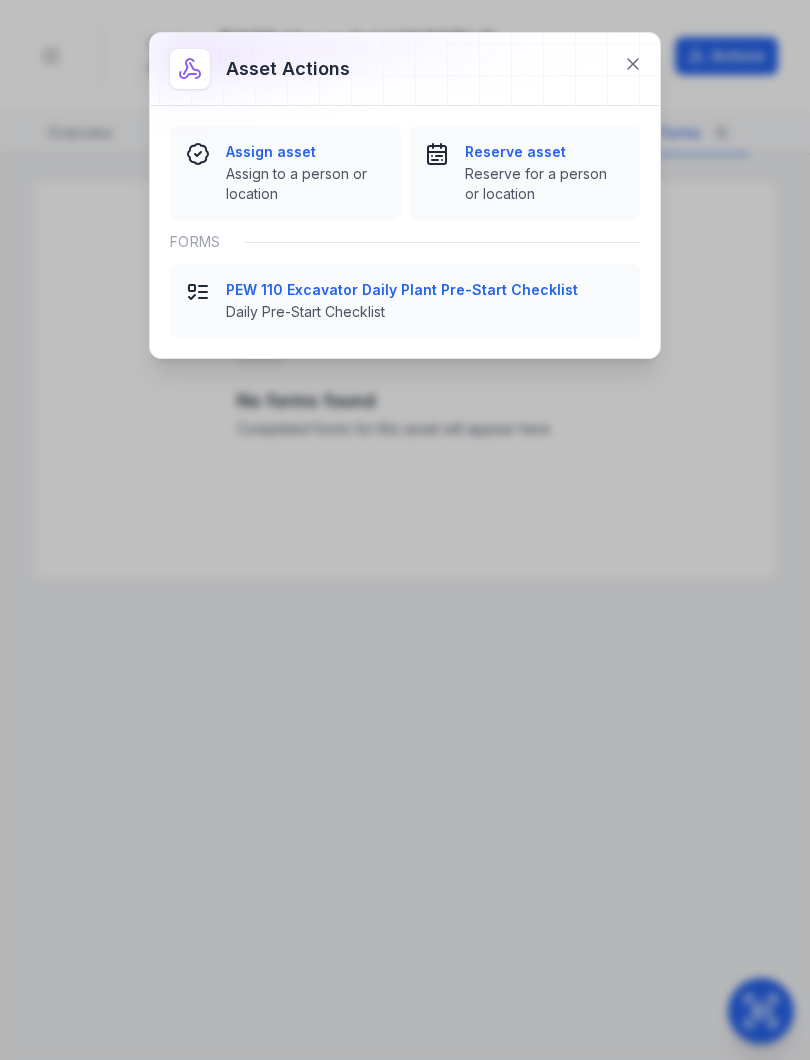 click at bounding box center (633, 64) 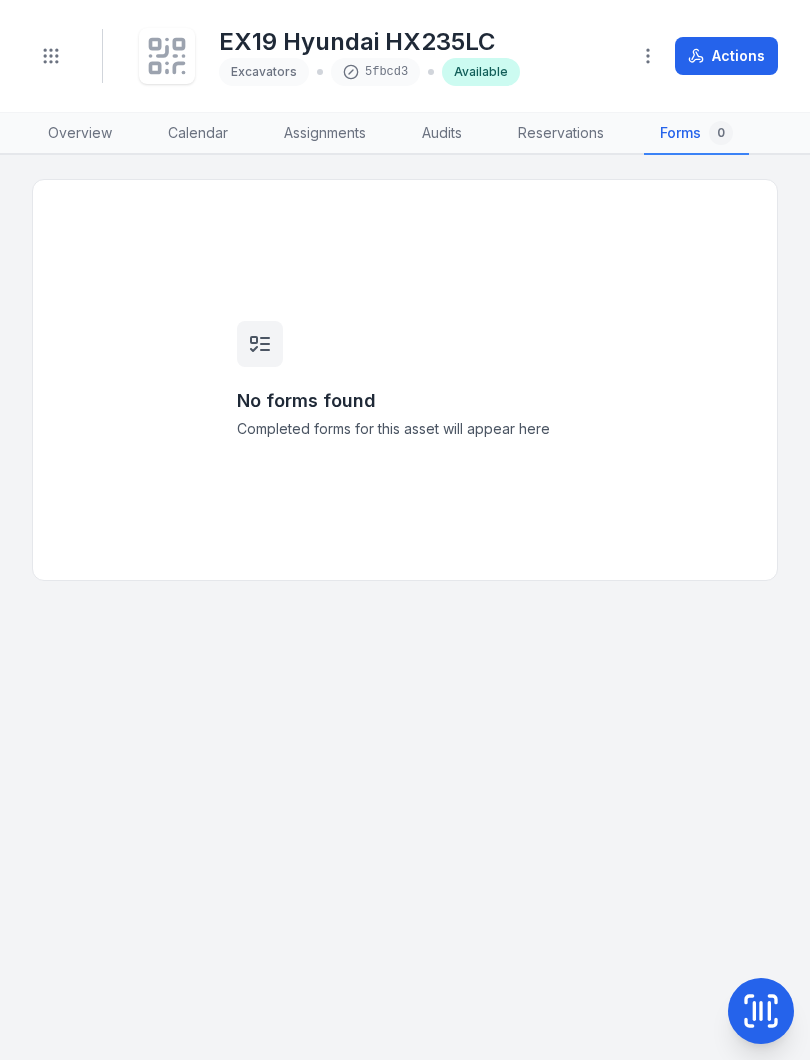 click on "Actions" at bounding box center [726, 56] 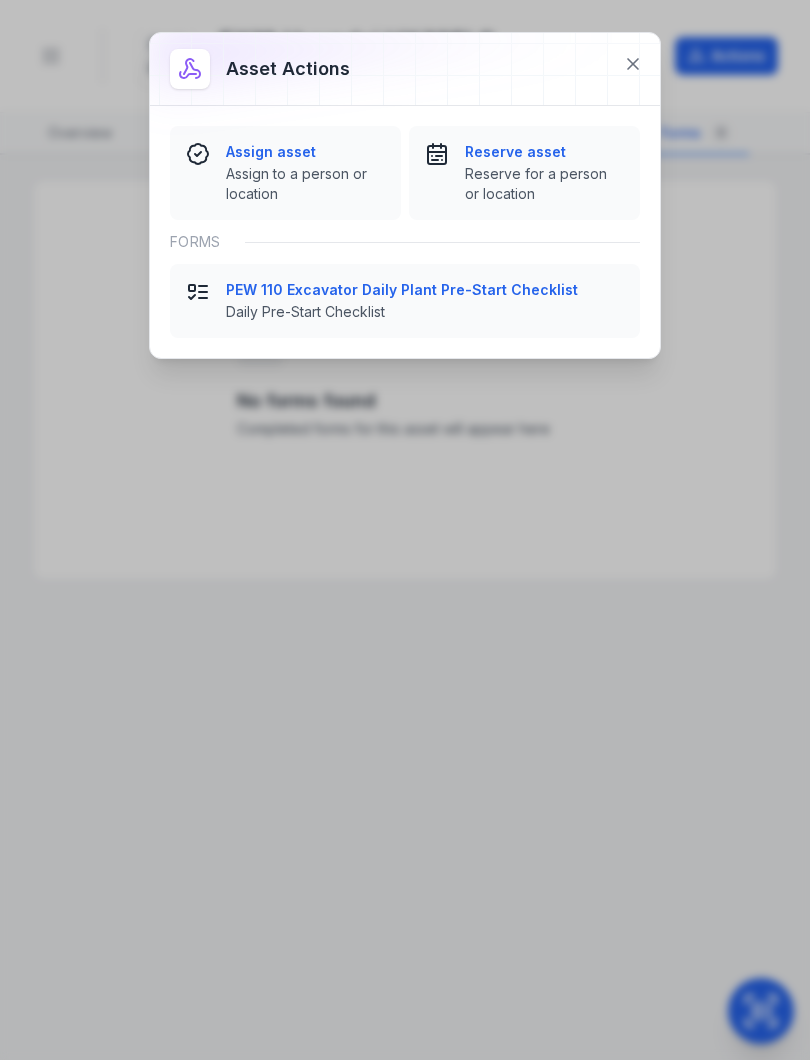 click on "Daily Pre-Start Checklist" at bounding box center [425, 312] 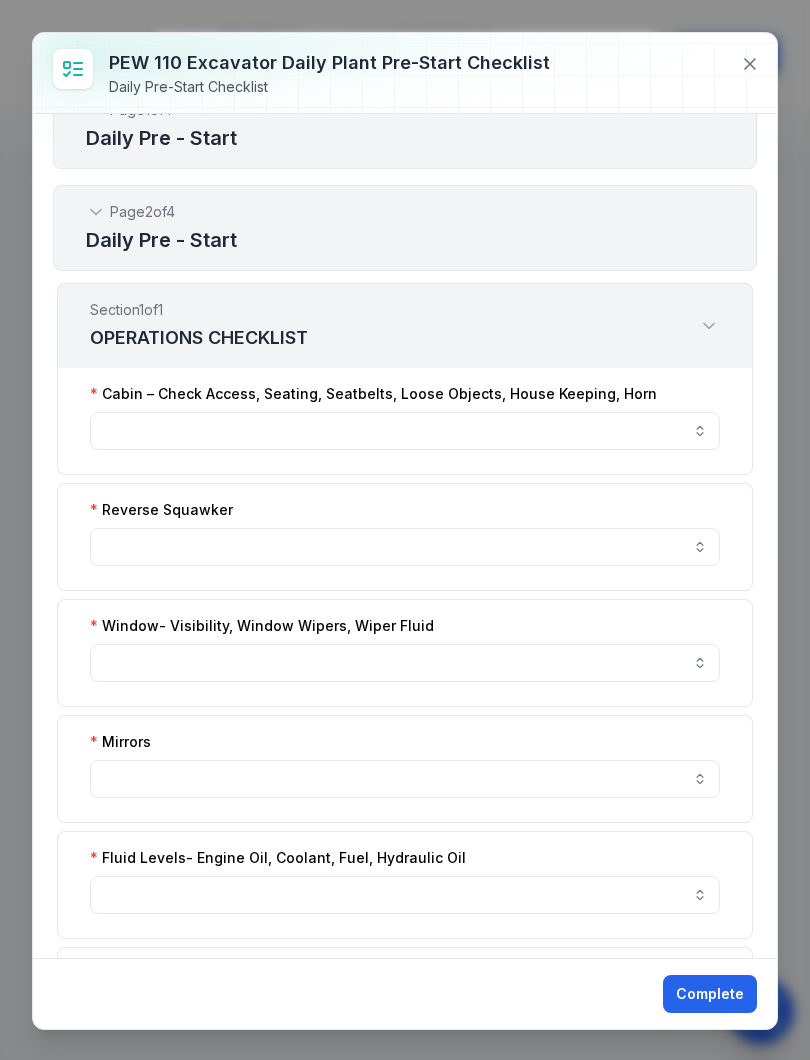 scroll, scrollTop: 736, scrollLeft: 0, axis: vertical 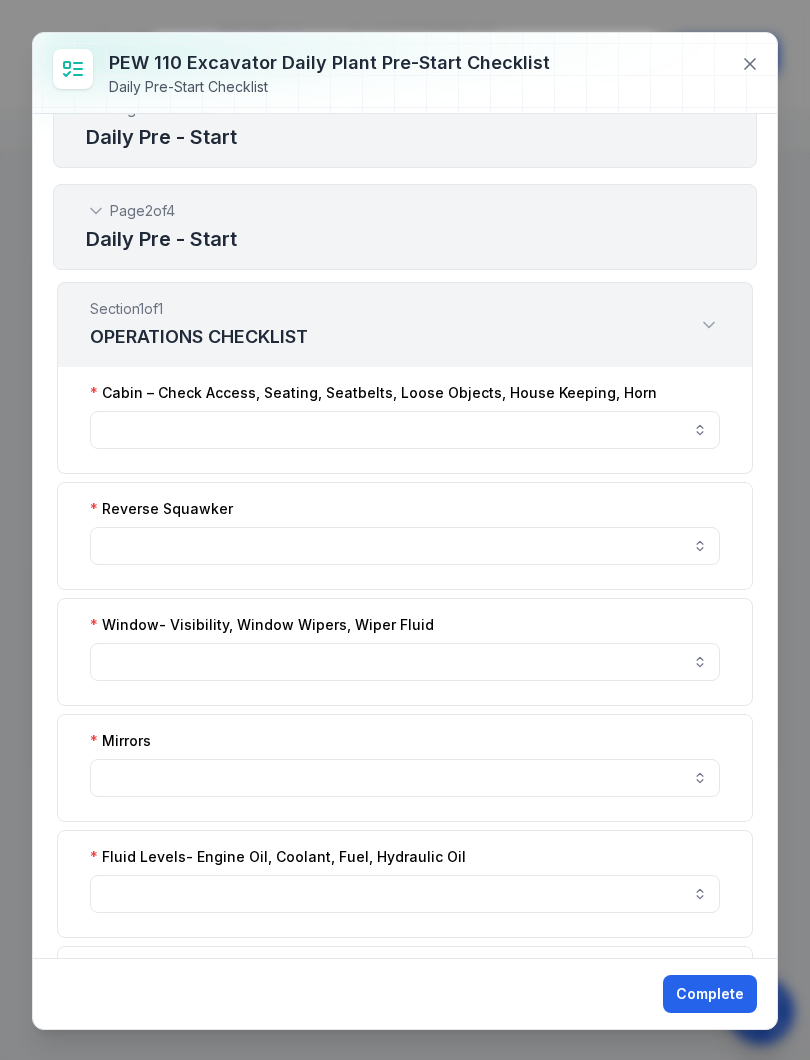 click at bounding box center [405, 546] 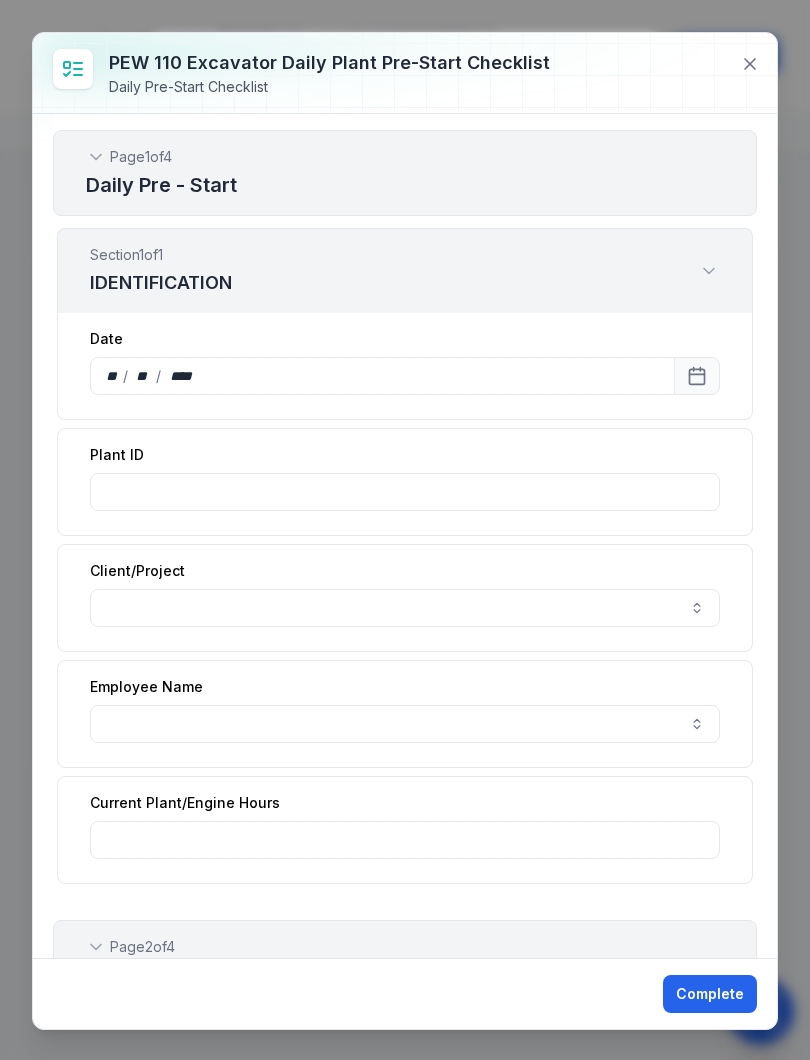 scroll, scrollTop: 0, scrollLeft: 0, axis: both 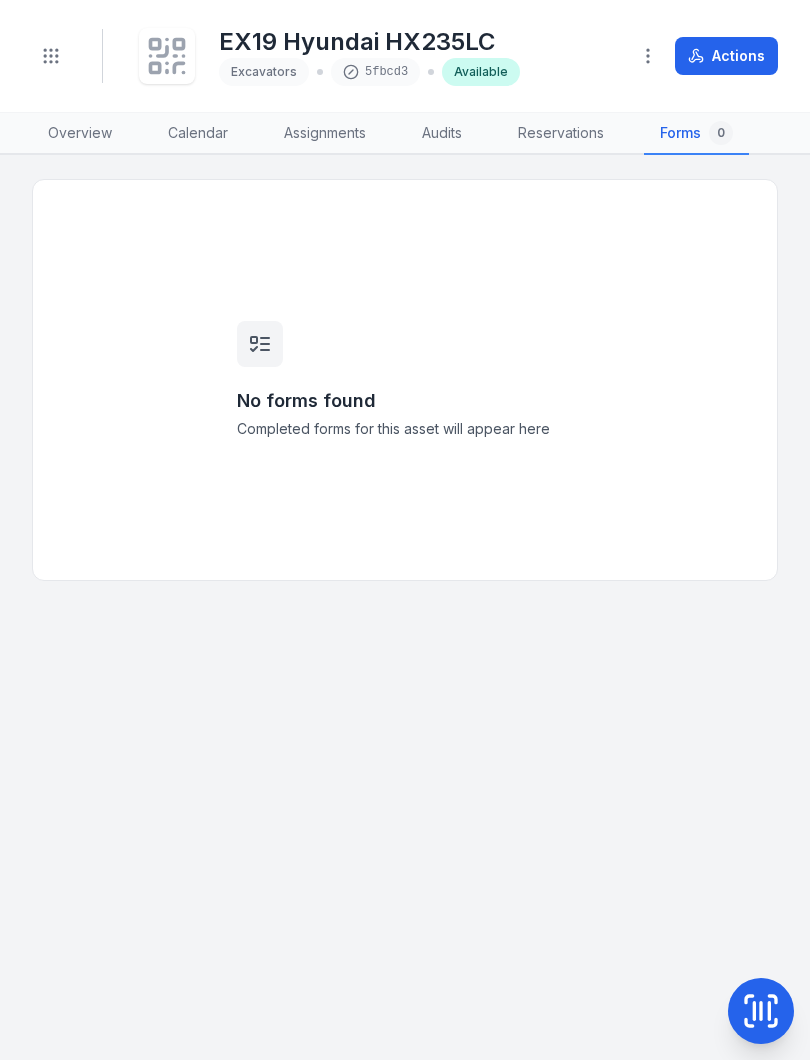 click on "Actions" at bounding box center [726, 56] 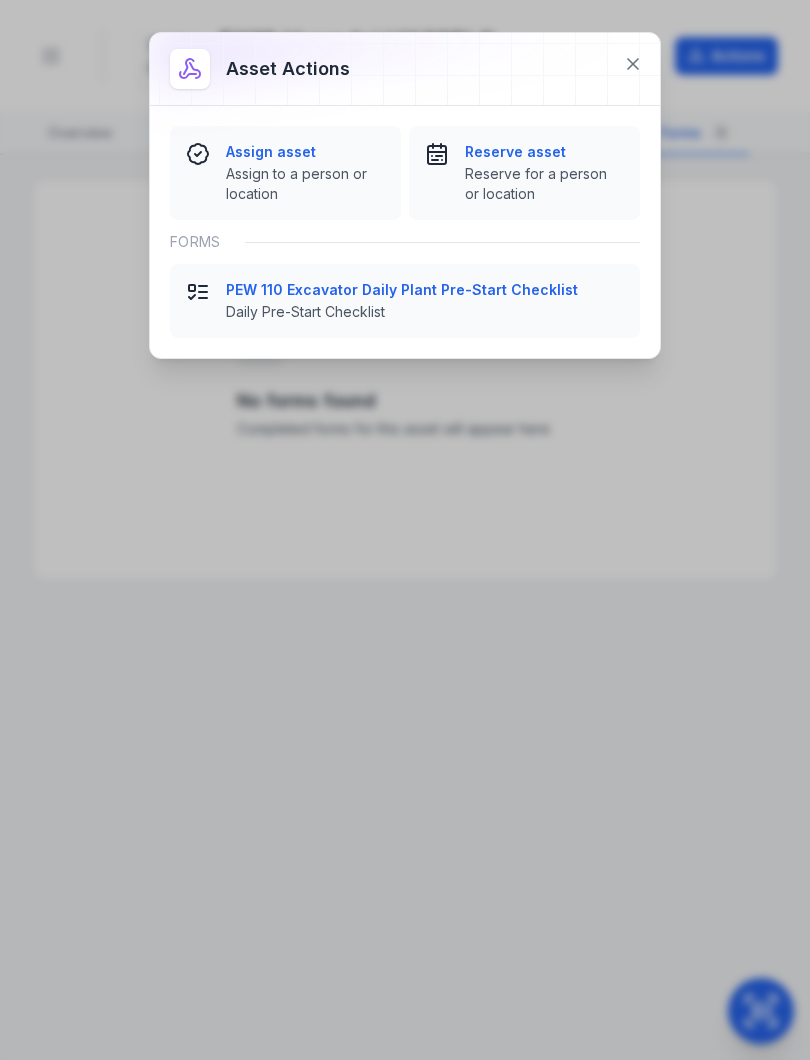 click on "Daily Pre-Start Checklist" at bounding box center (425, 312) 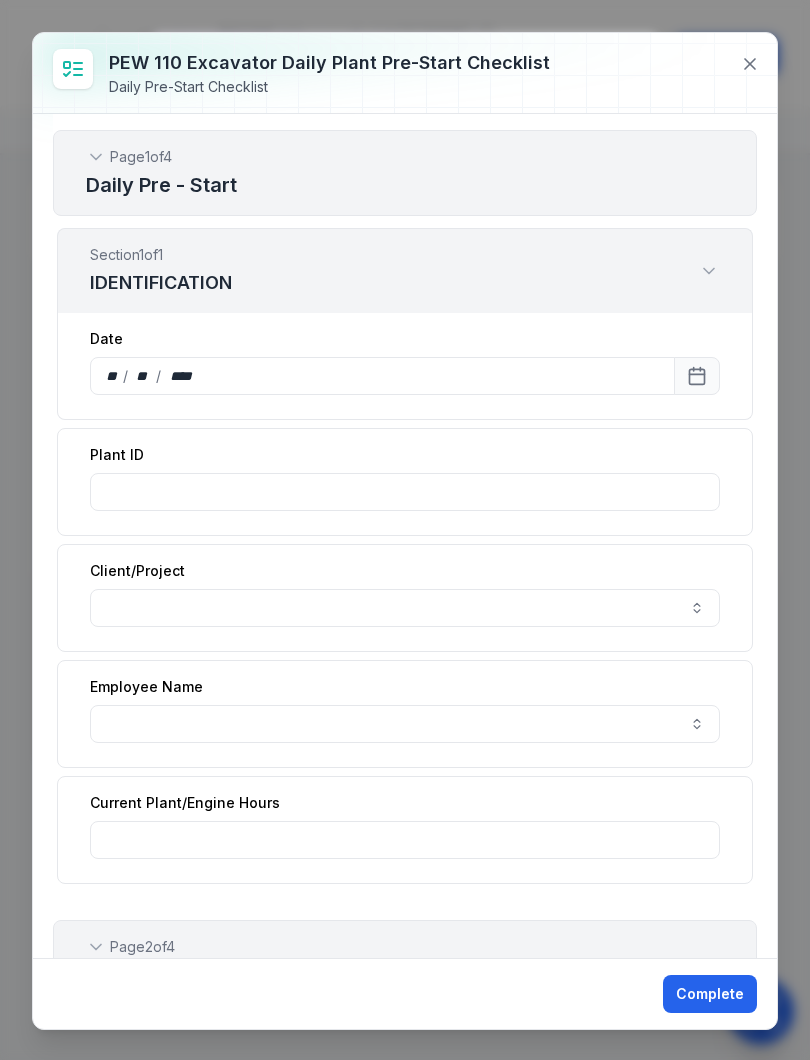 scroll, scrollTop: 0, scrollLeft: 0, axis: both 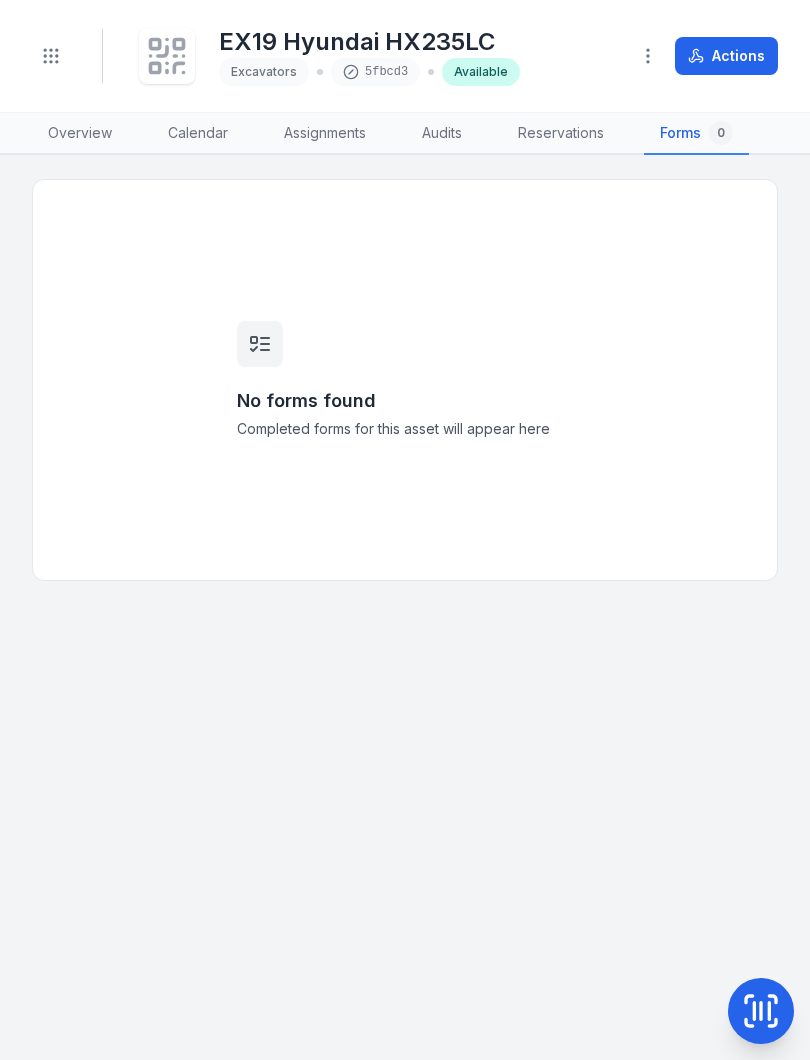 click 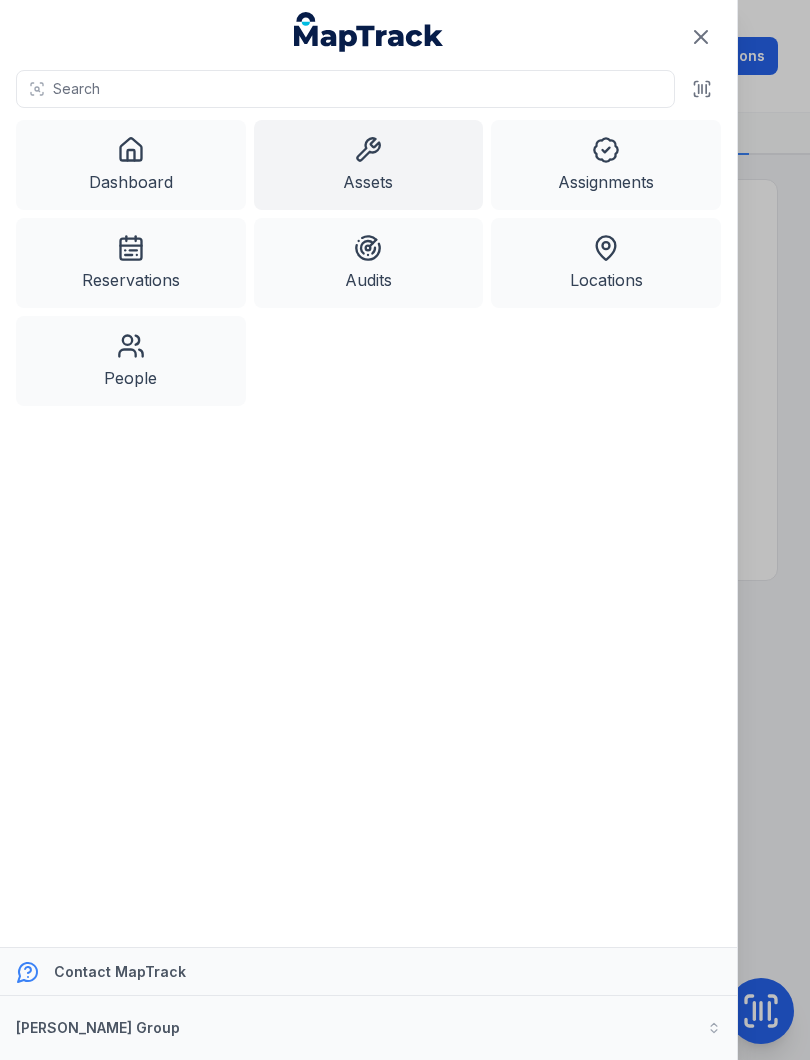 click on "Dashboard" at bounding box center (131, 165) 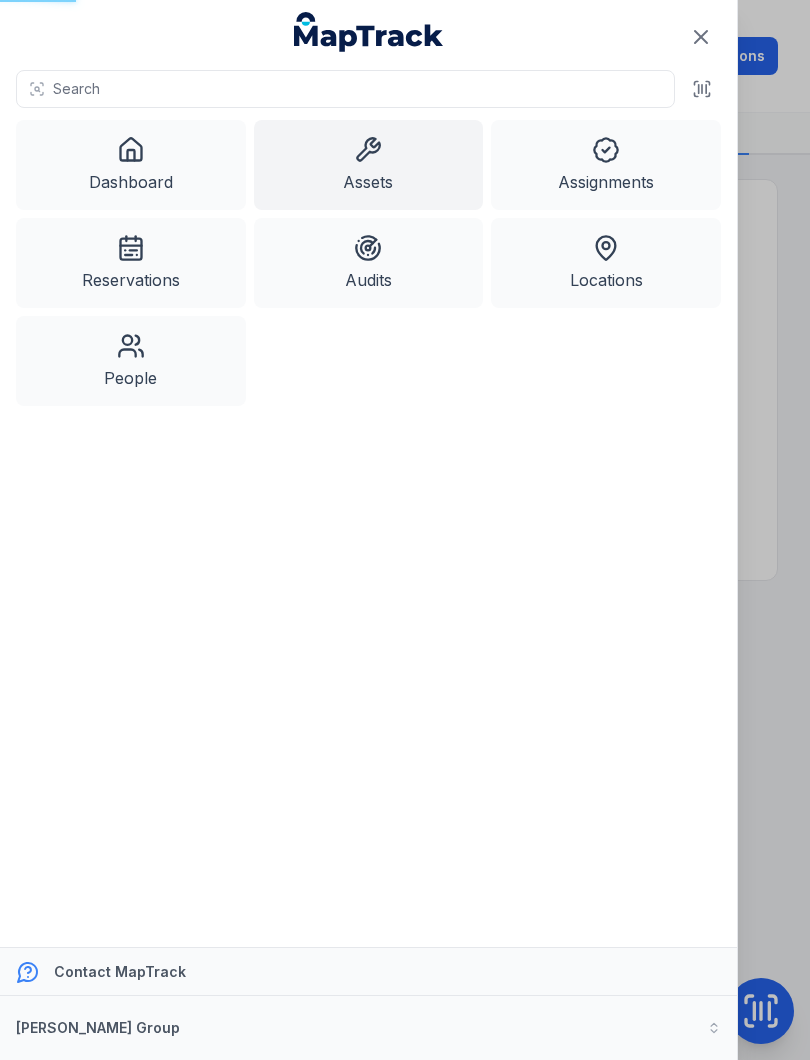 click on "Dashboard" at bounding box center (131, 165) 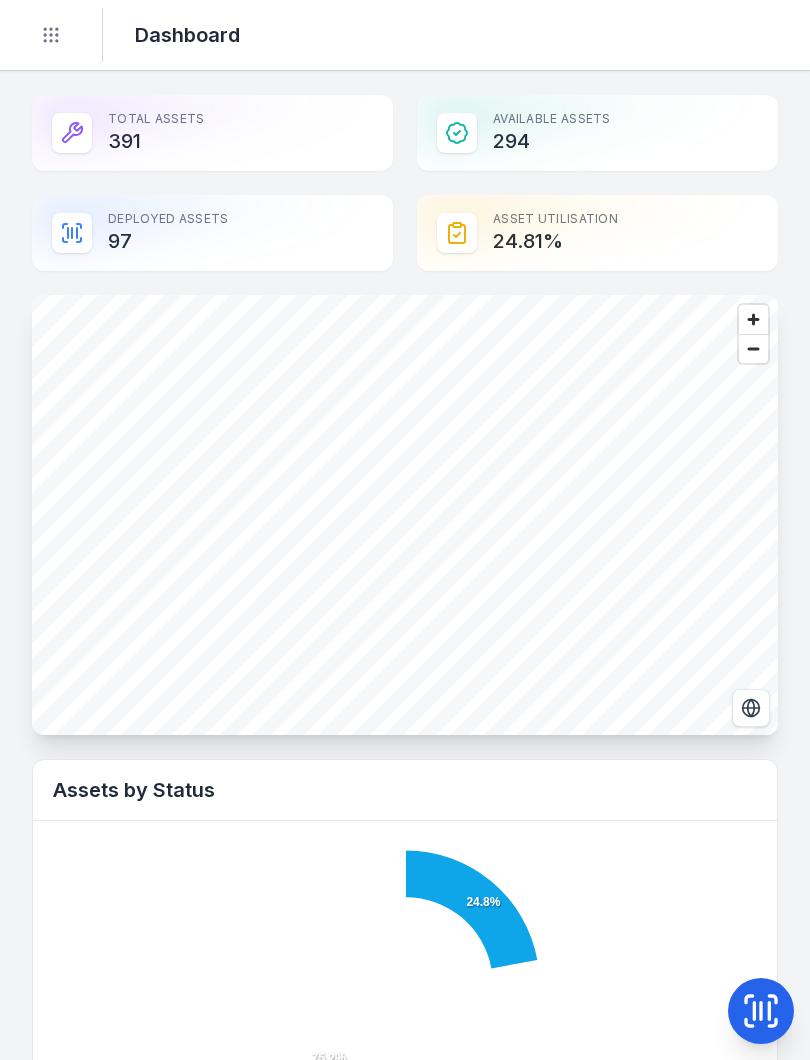 scroll, scrollTop: 0, scrollLeft: 0, axis: both 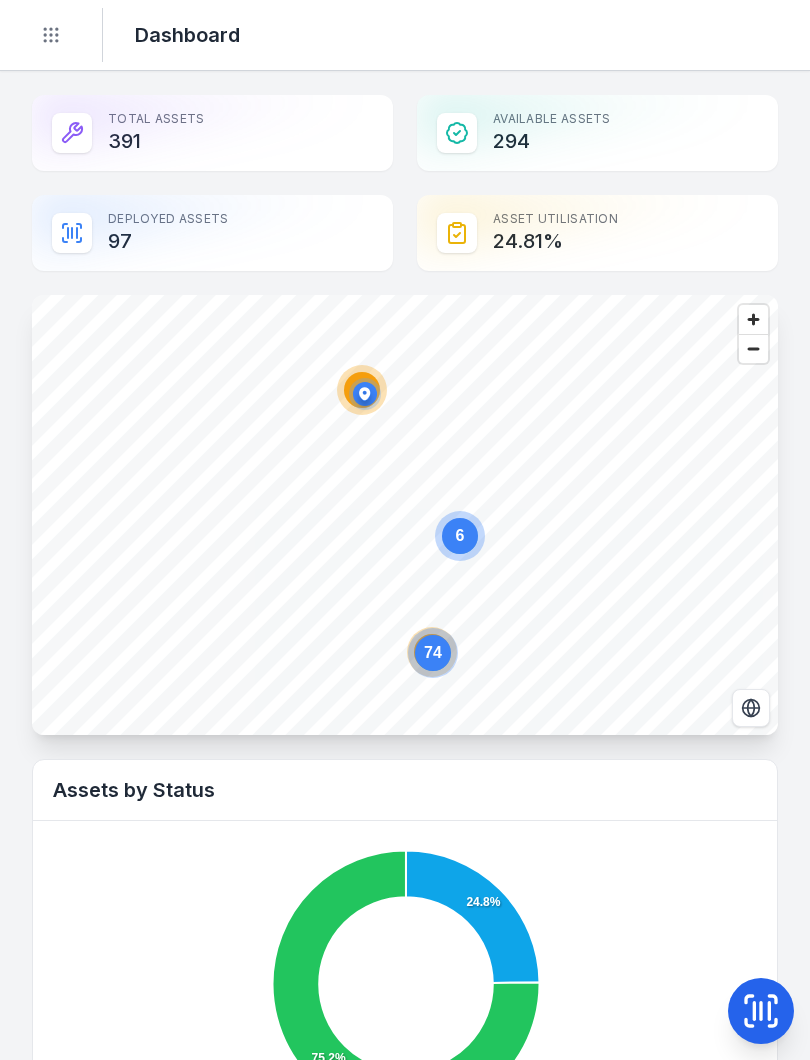 click on "Toggle Navigation" at bounding box center (51, 35) 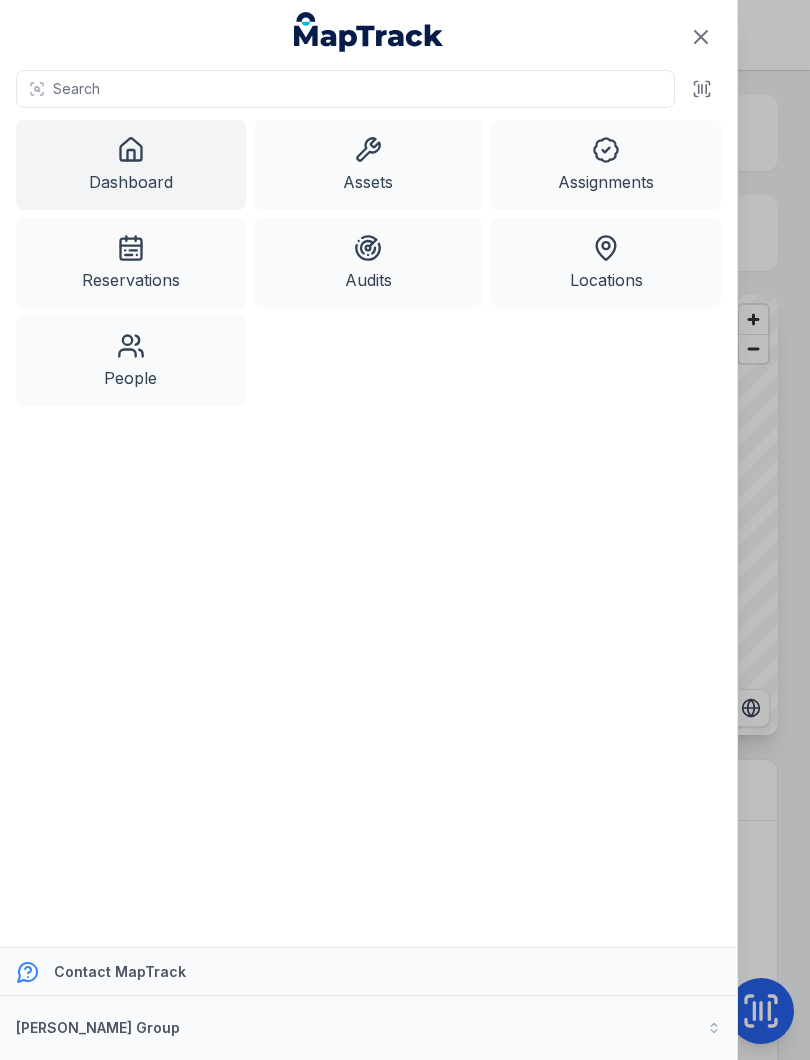 click 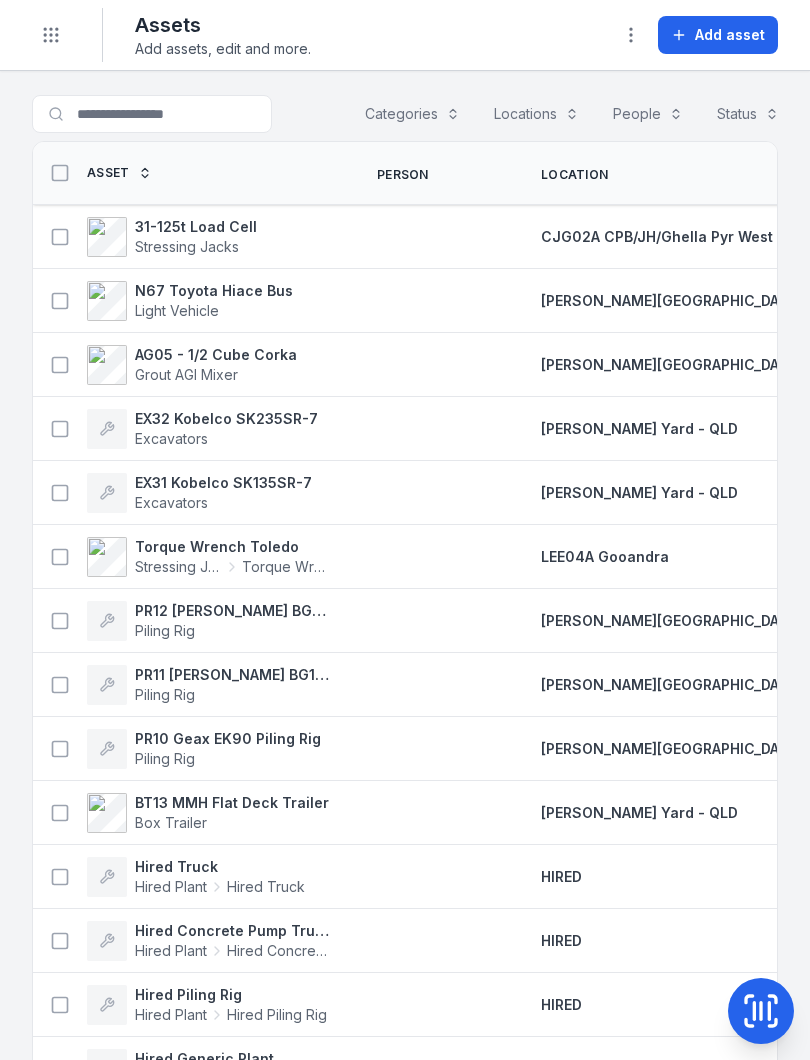 scroll, scrollTop: 0, scrollLeft: 0, axis: both 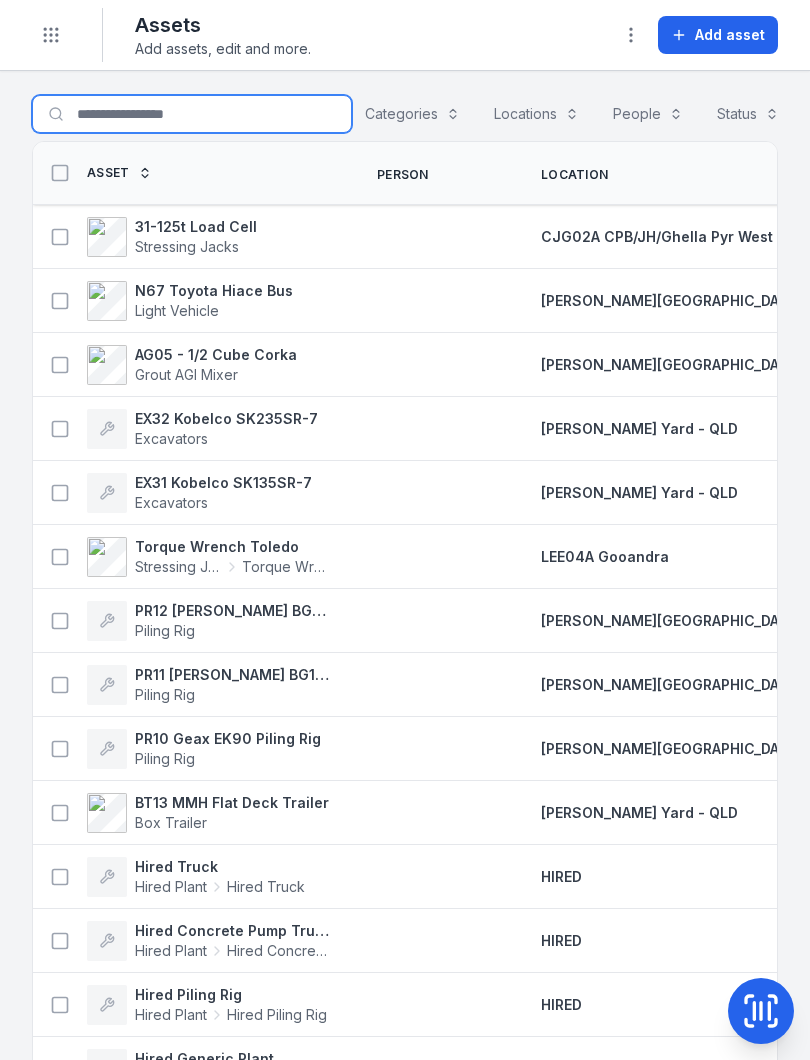 click on "Search for  assets" at bounding box center (192, 114) 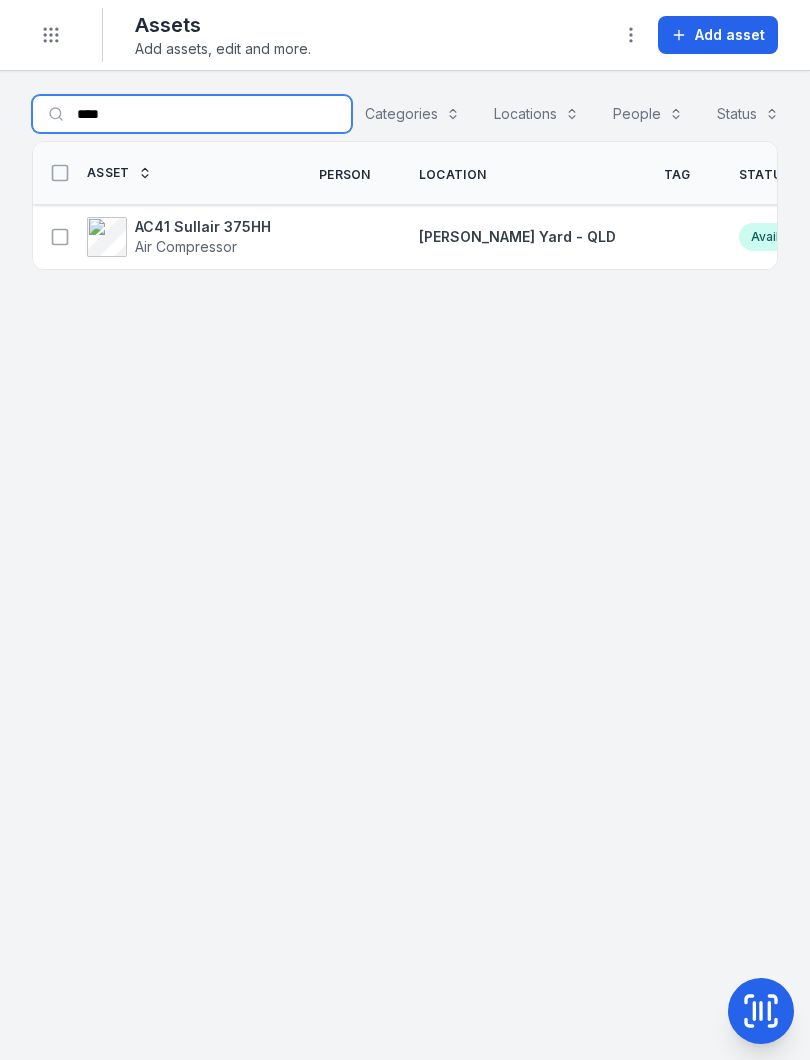 type on "****" 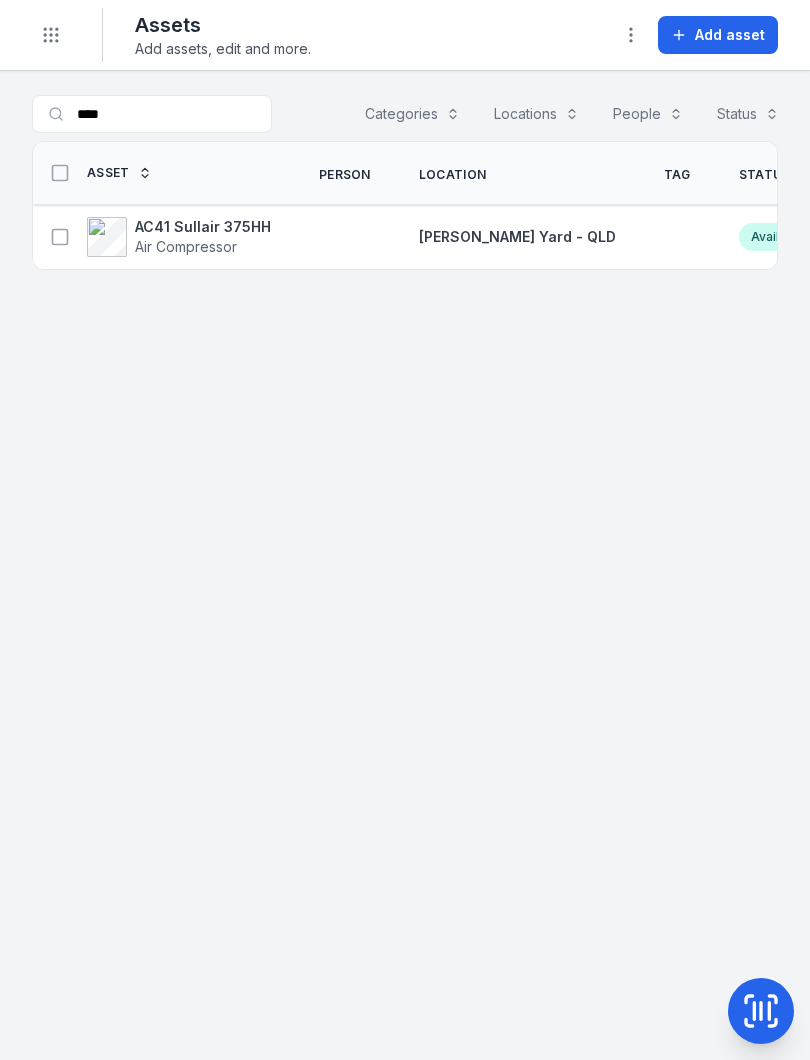click on "AC41 Sullair 375HH" at bounding box center (203, 227) 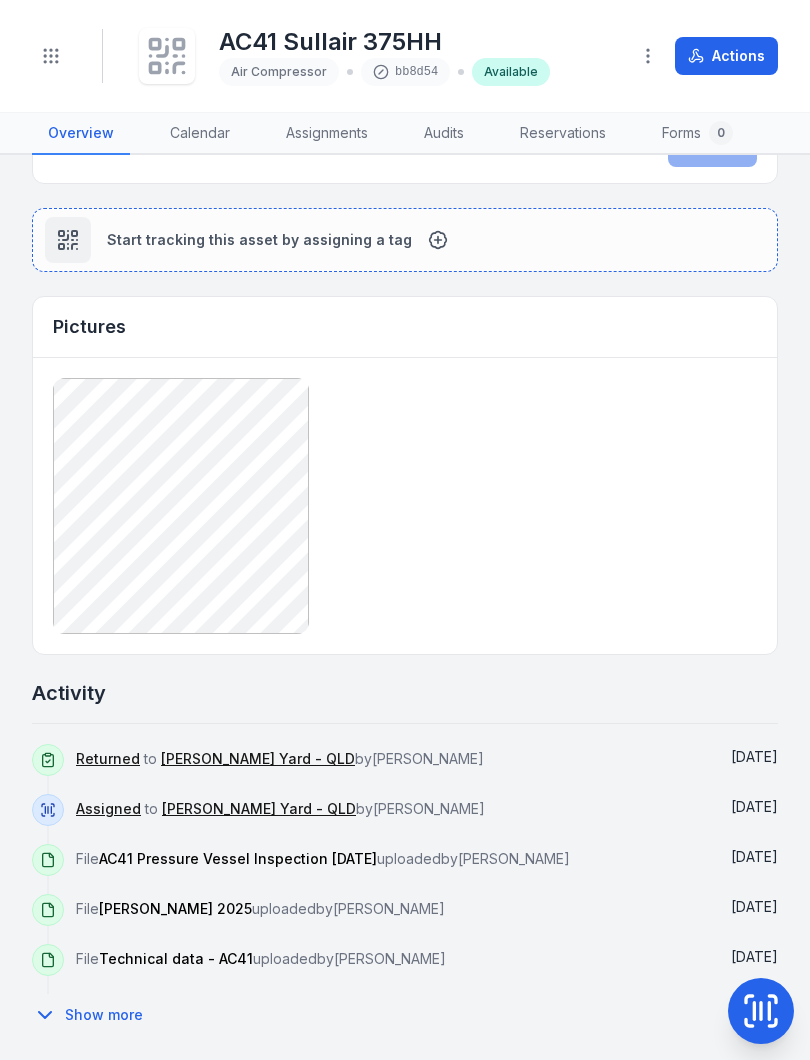 scroll, scrollTop: 834, scrollLeft: 0, axis: vertical 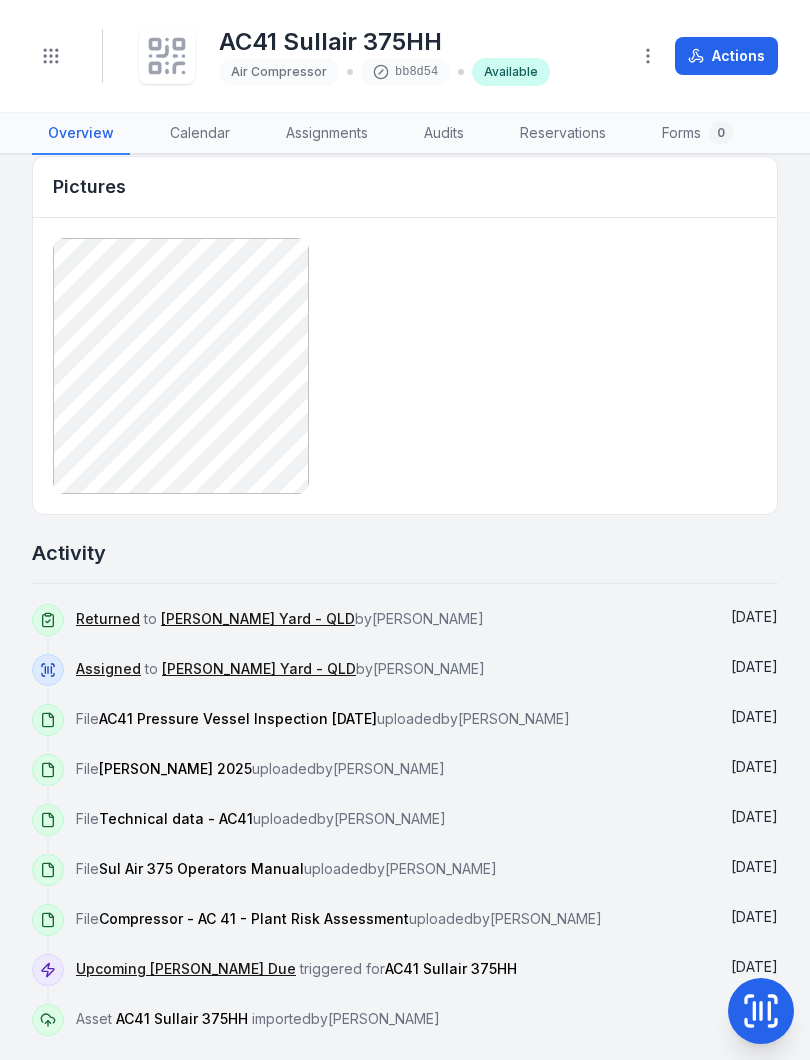 click on "Actions" at bounding box center [726, 56] 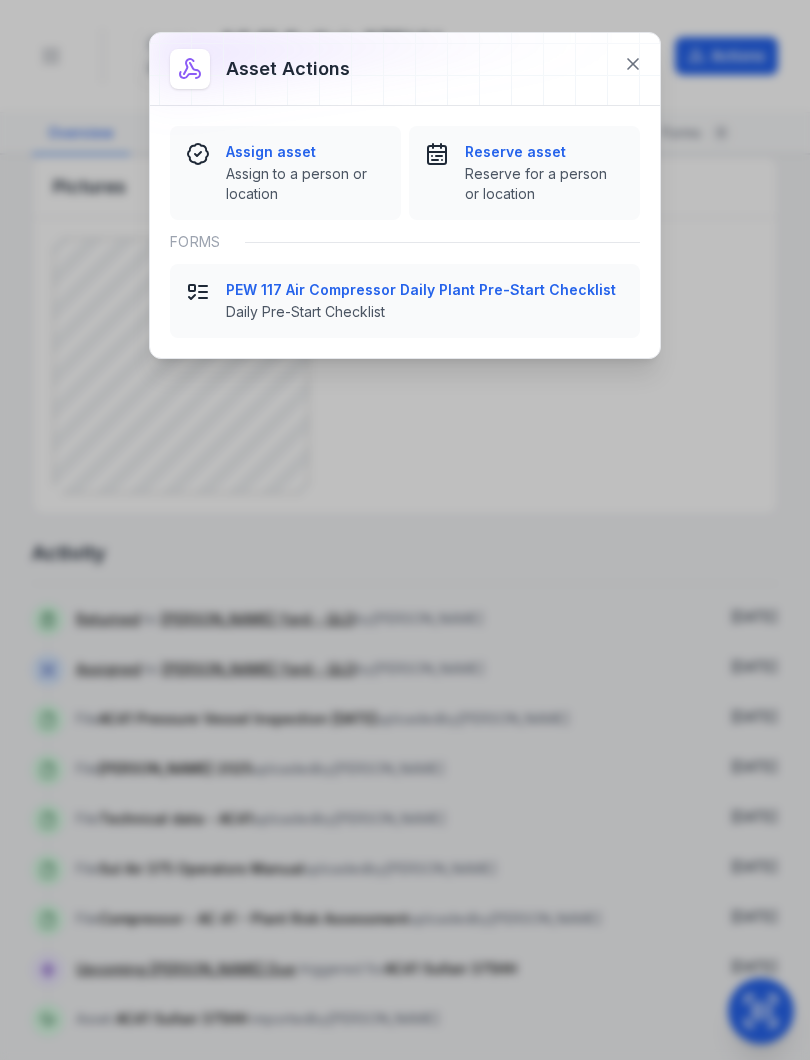 click on "Daily Pre-Start Checklist" at bounding box center (425, 312) 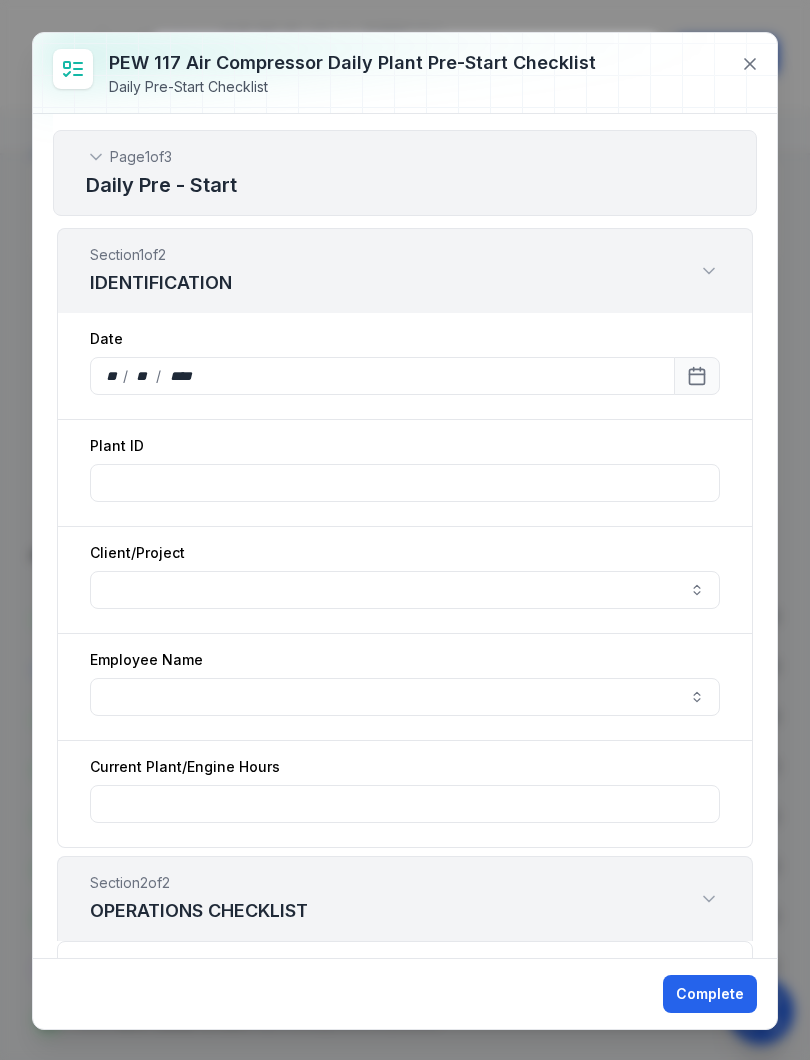 click at bounding box center [750, 64] 